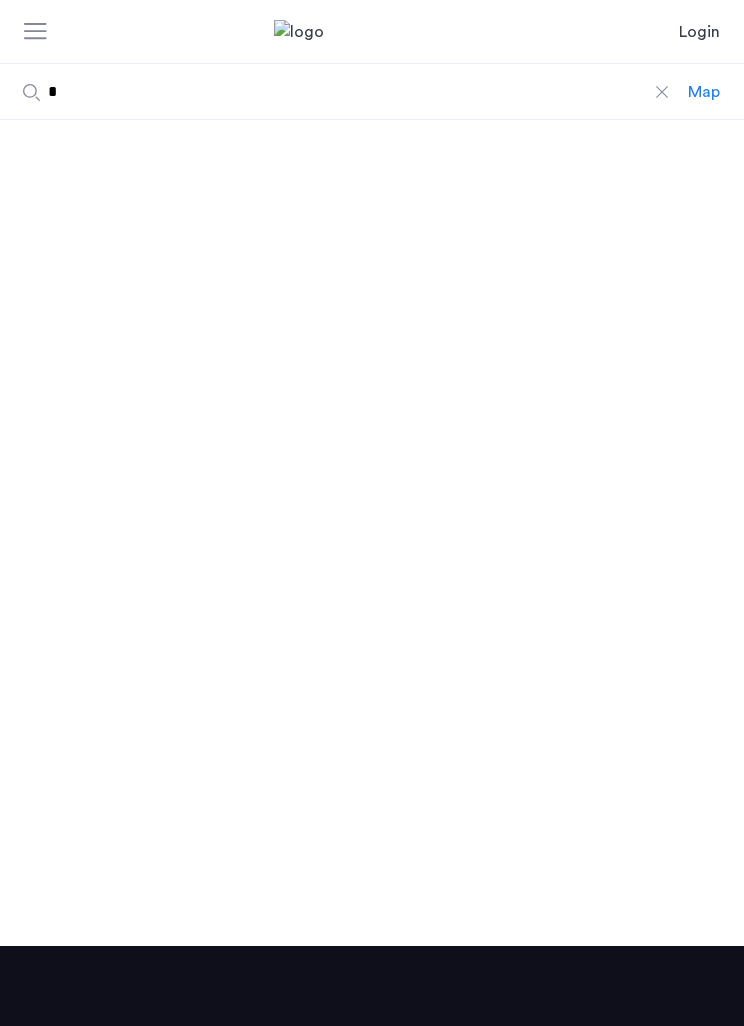 scroll, scrollTop: 66, scrollLeft: 0, axis: vertical 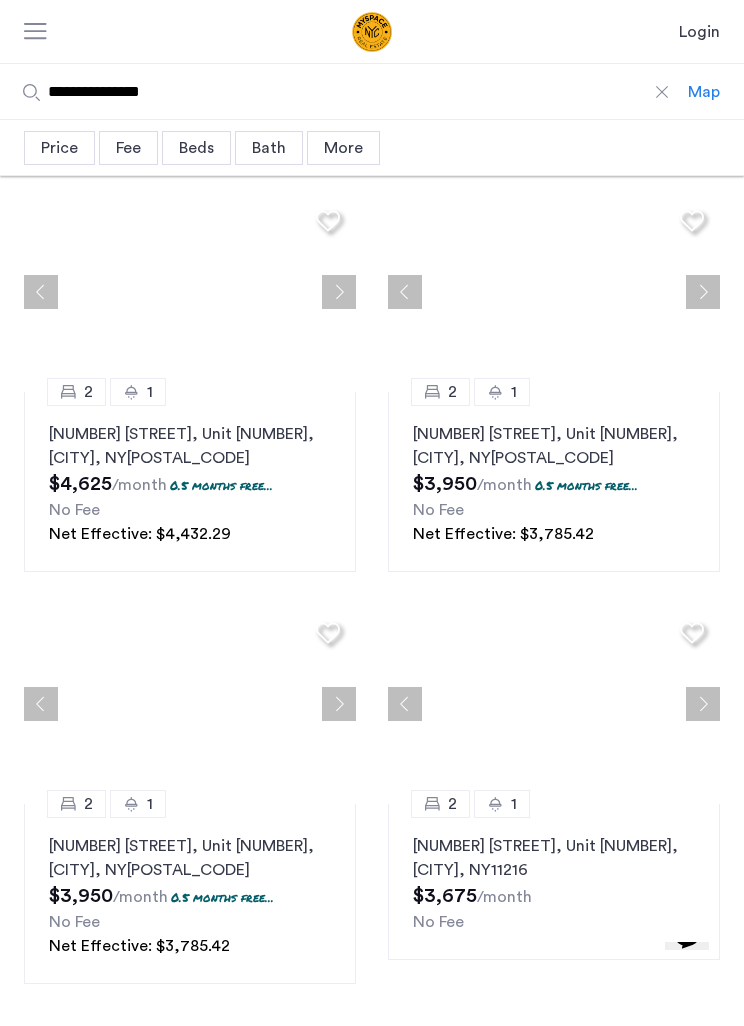 click on "Price" at bounding box center [59, 148] 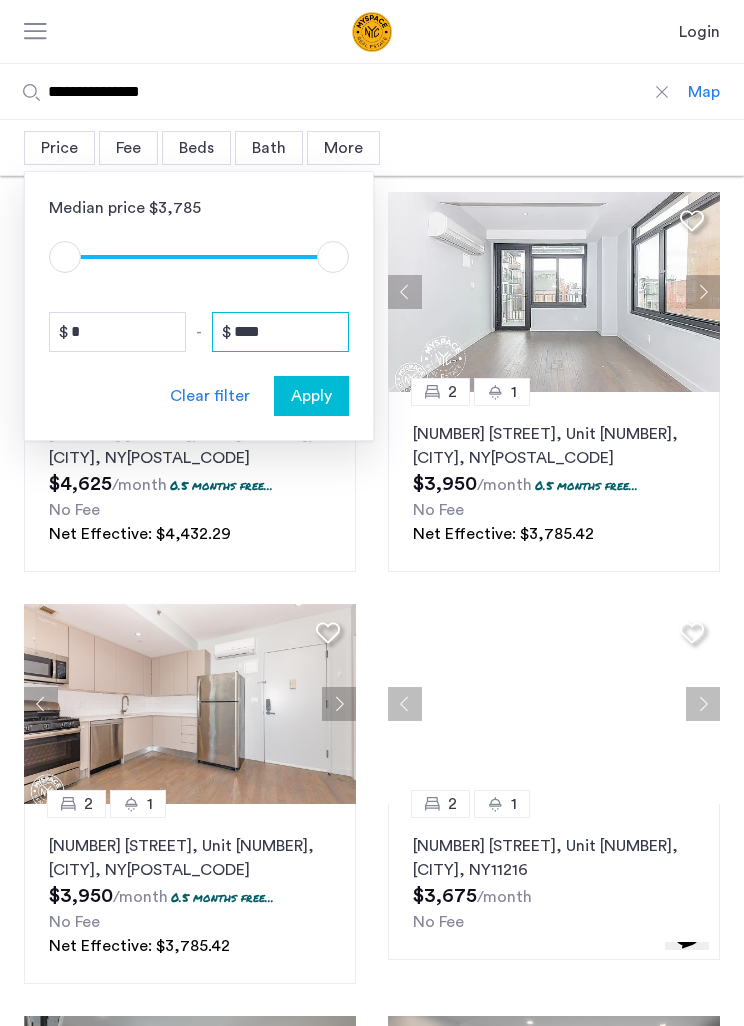 click on "****" at bounding box center (280, 332) 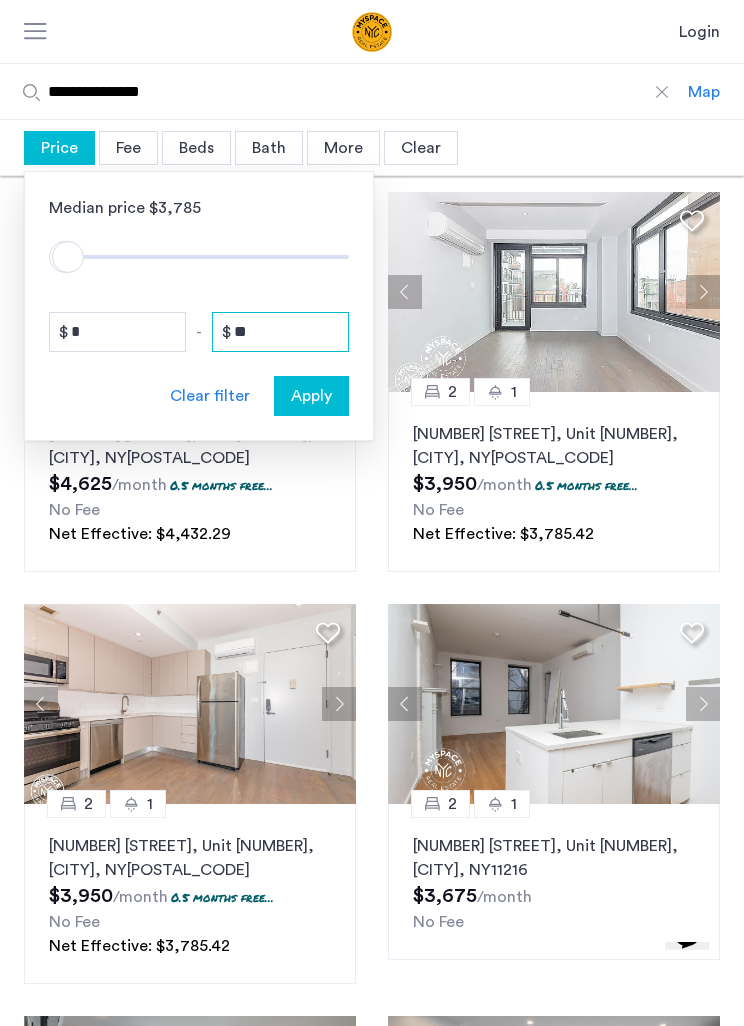 type on "*" 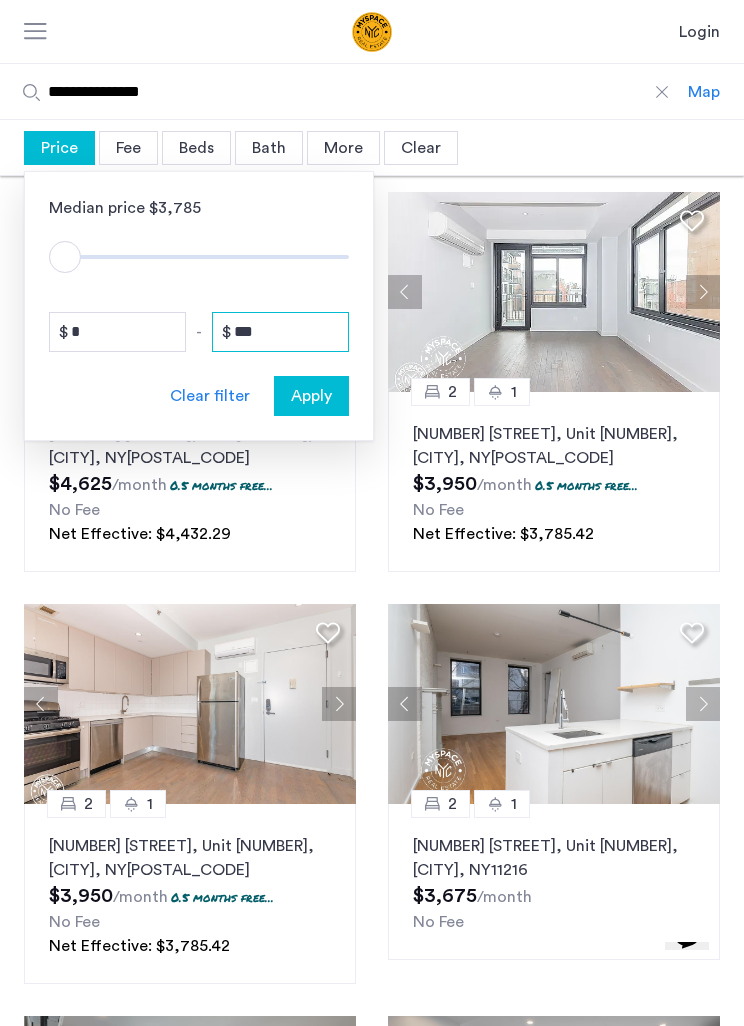 type on "****" 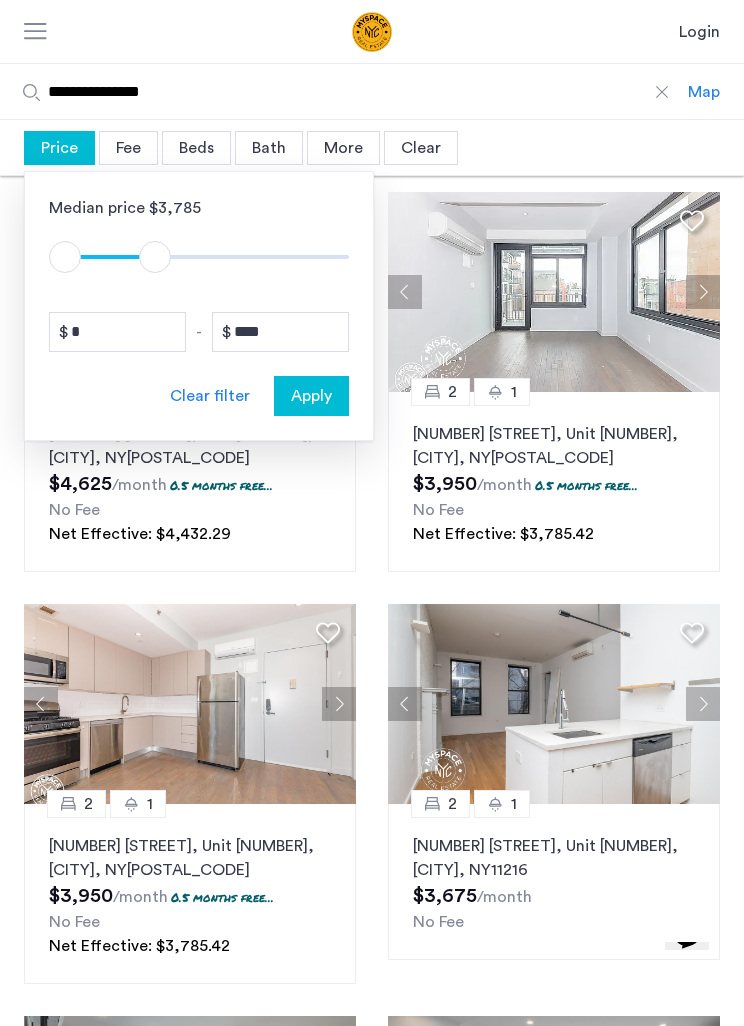 click on "Apply" at bounding box center [311, 396] 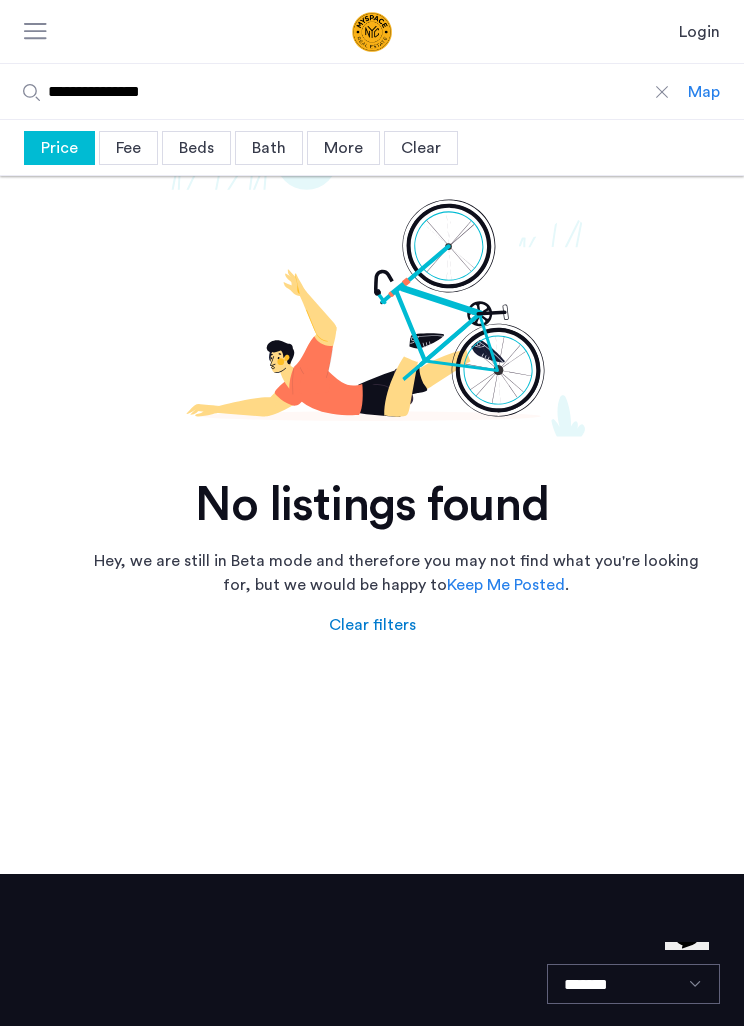 click on "Beds" at bounding box center (196, 148) 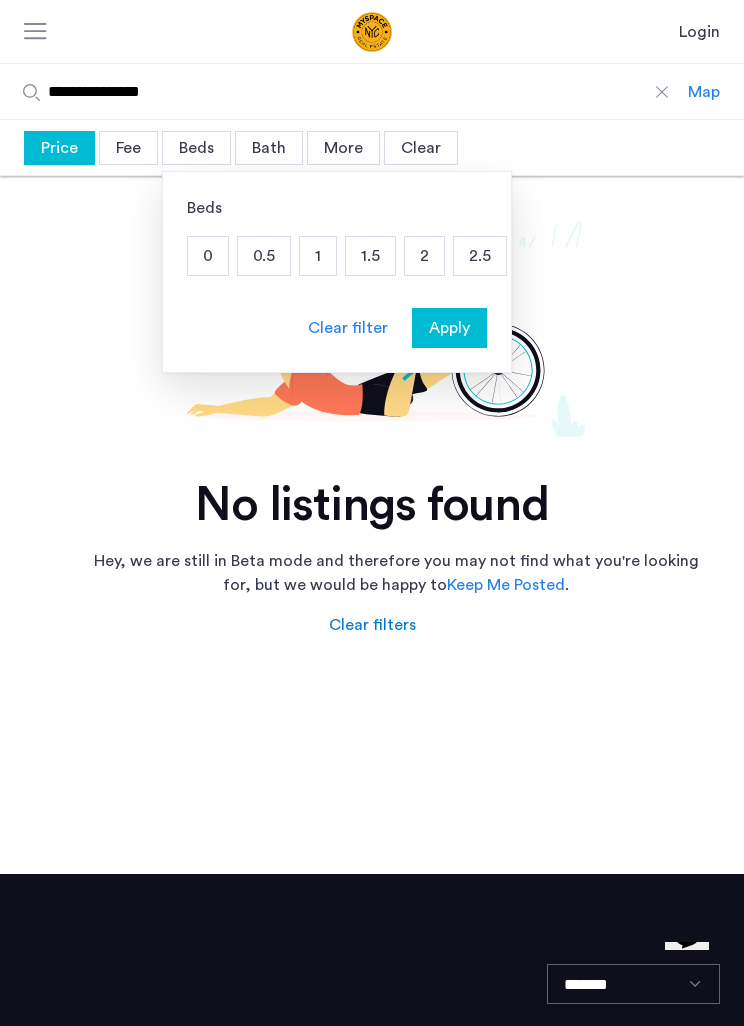 click on "1" at bounding box center [318, 256] 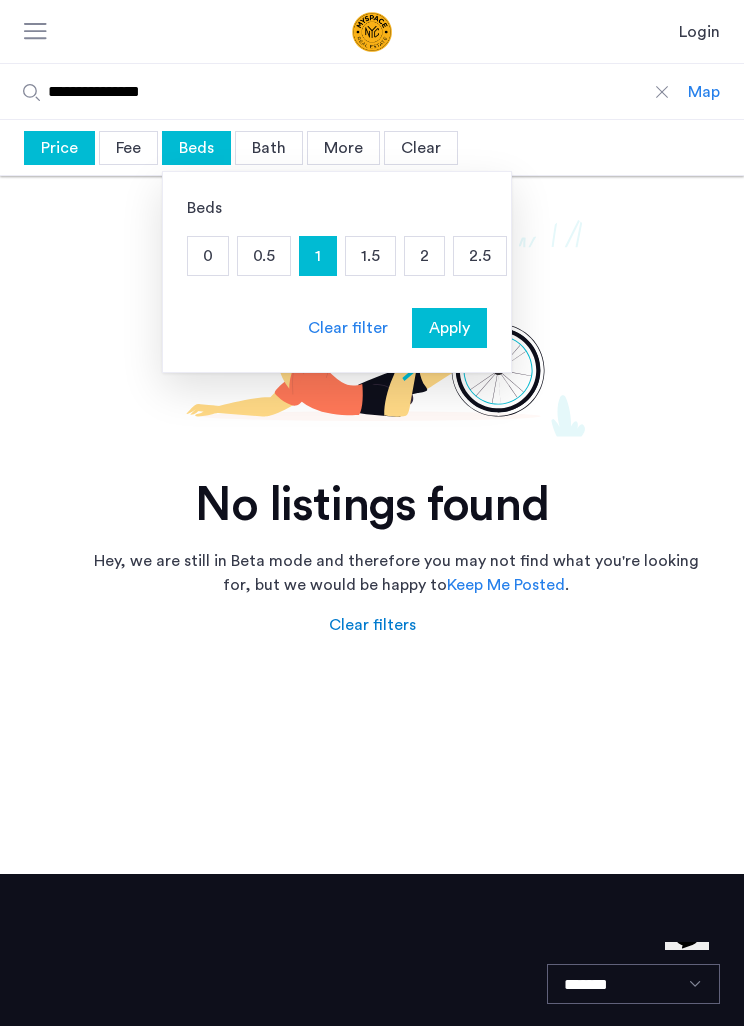 click on "1.5" at bounding box center [370, 256] 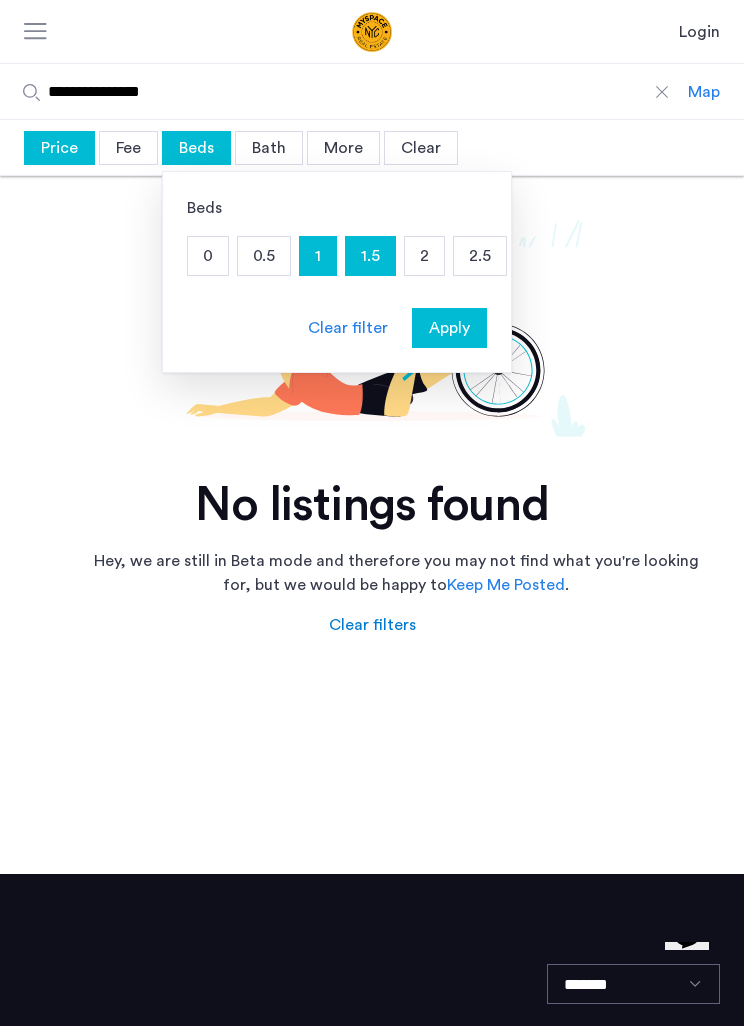 click on "2" at bounding box center (424, 256) 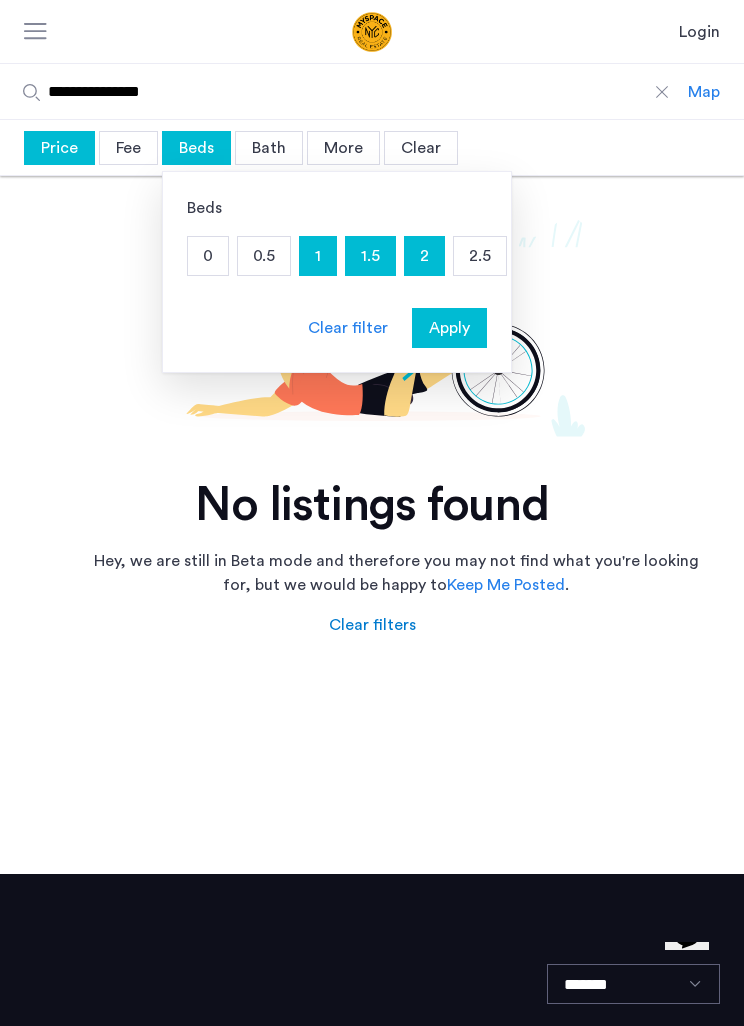 click on "Apply" at bounding box center (449, 328) 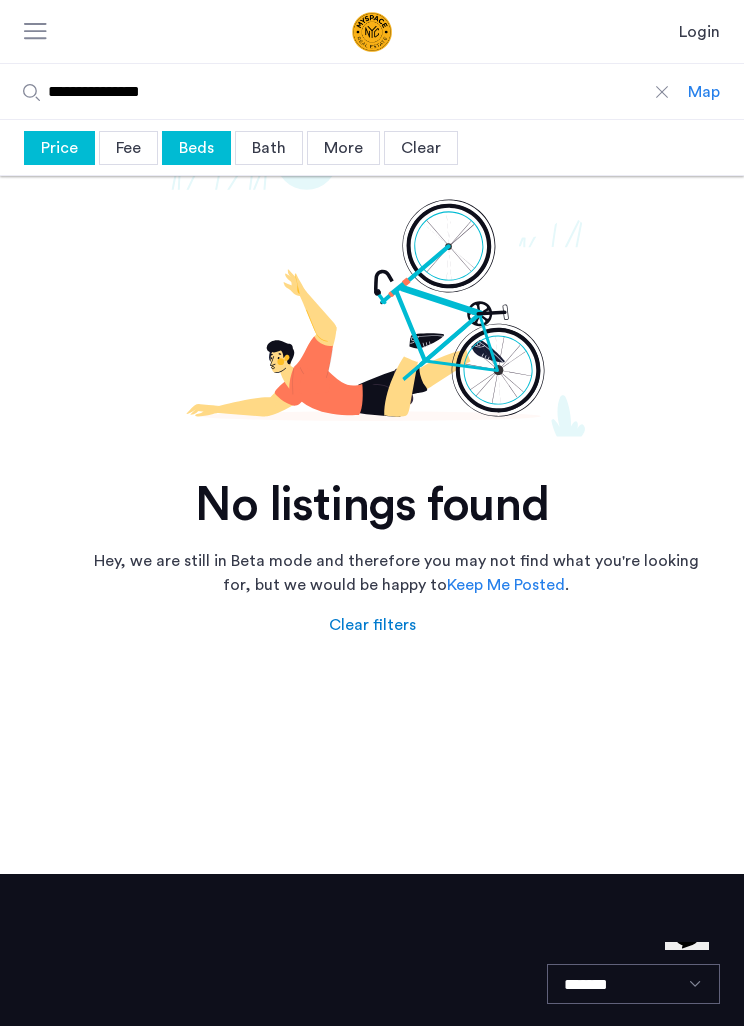 click on "**********" at bounding box center (344, 91) 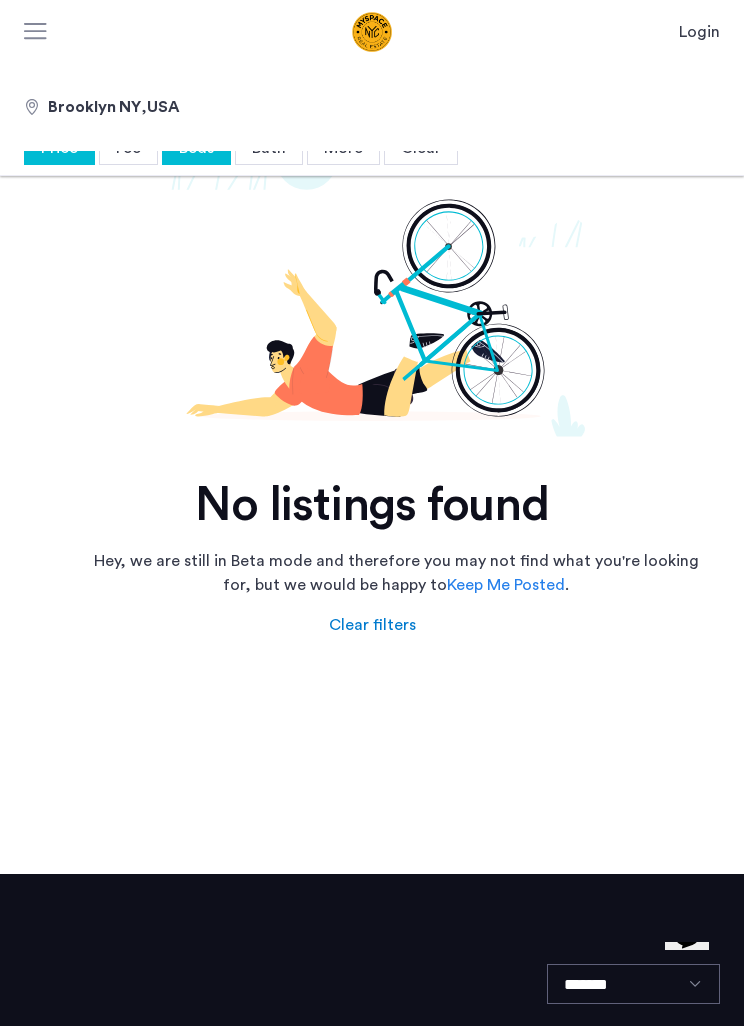 click on "**********" at bounding box center [344, 91] 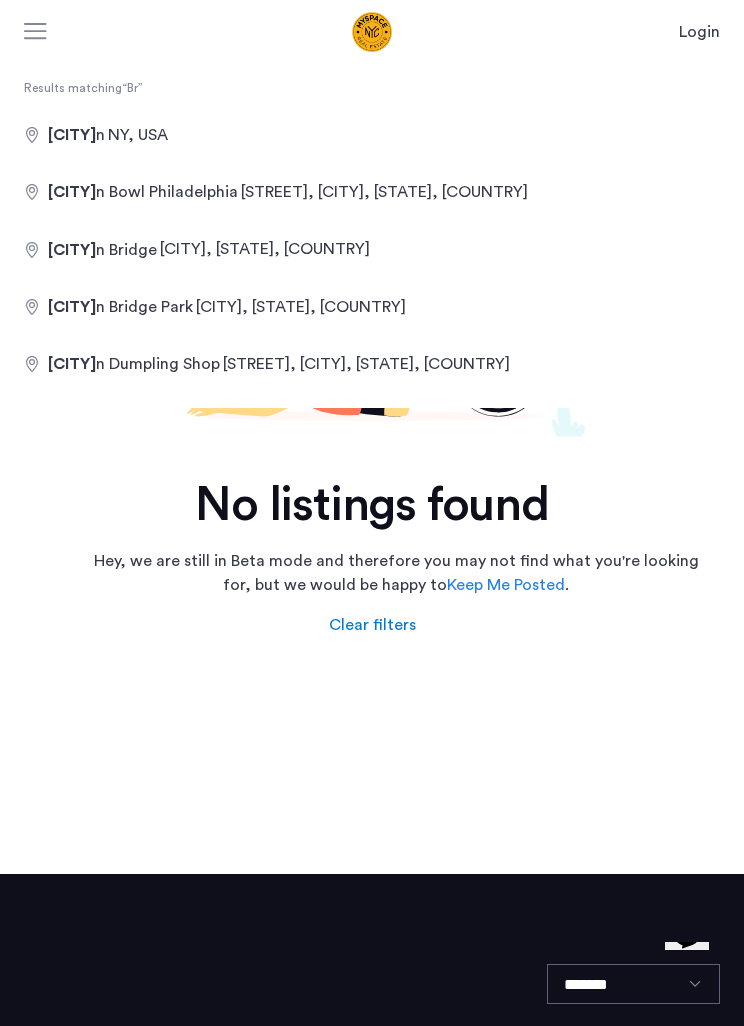 type on "*" 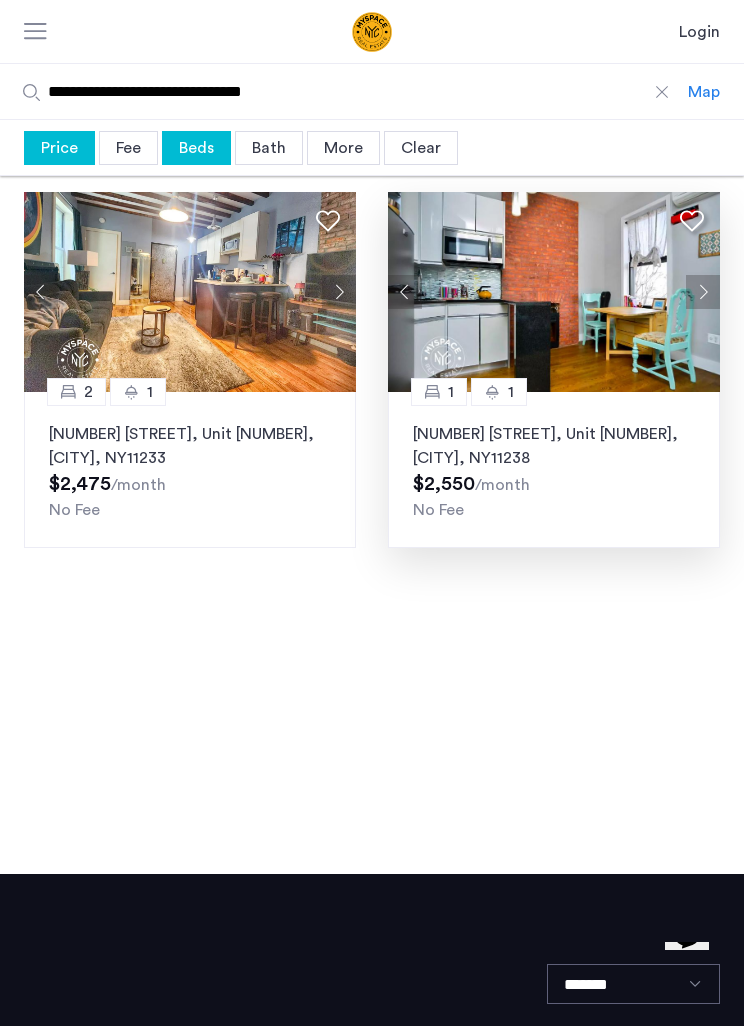 click 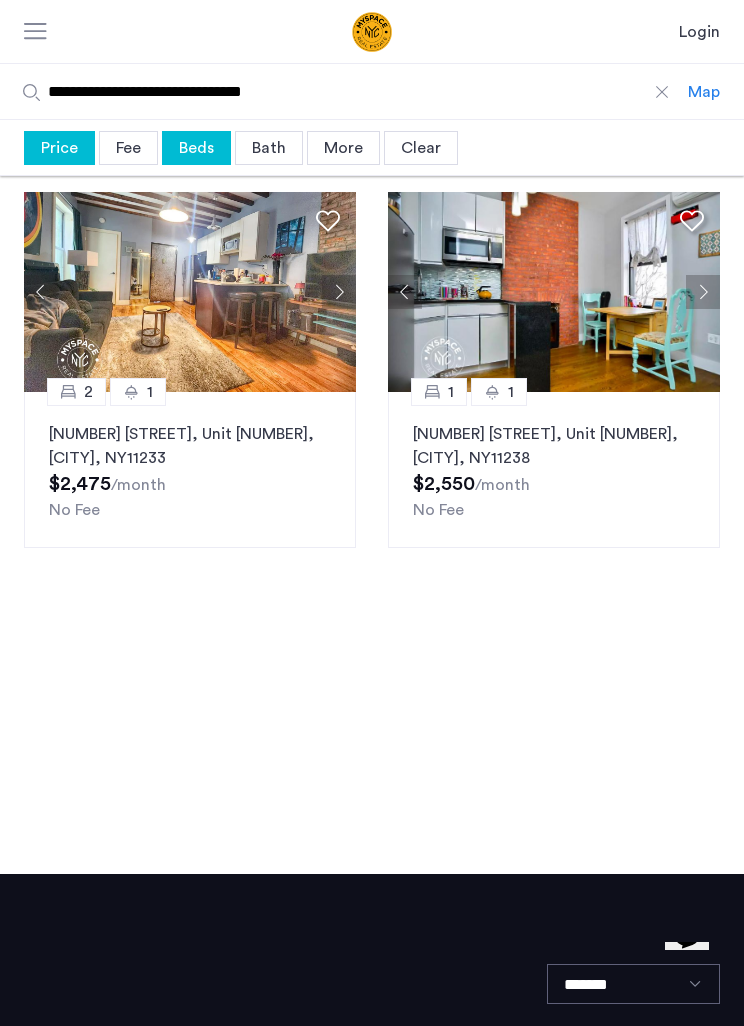 click on "**********" at bounding box center (344, 91) 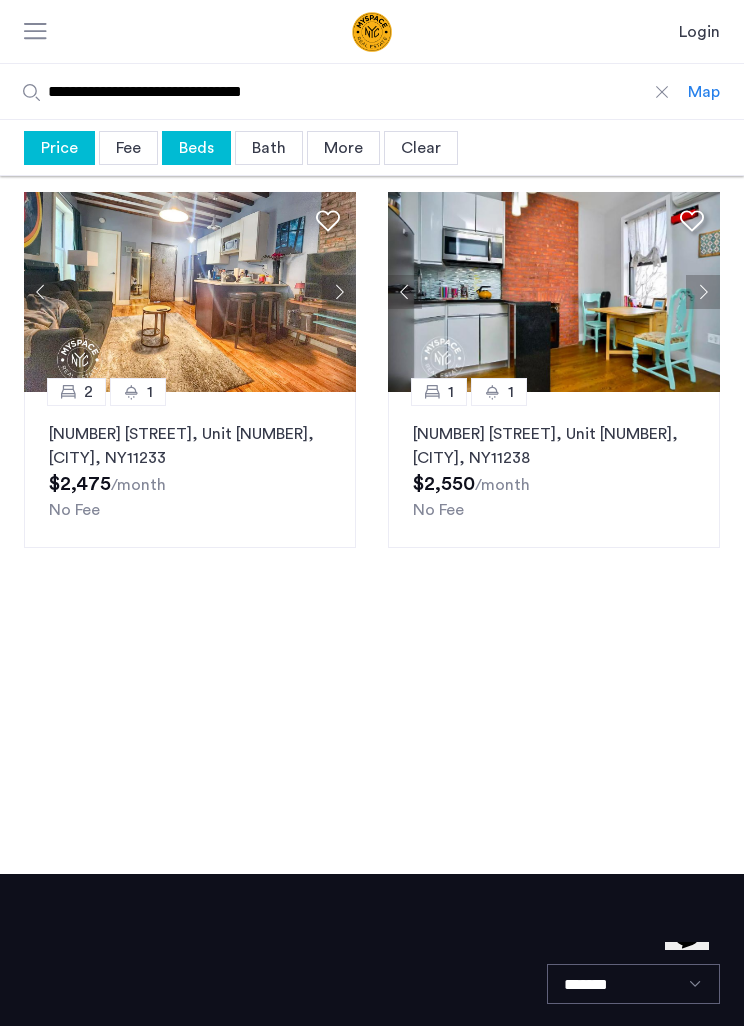 click on "**********" at bounding box center (344, 91) 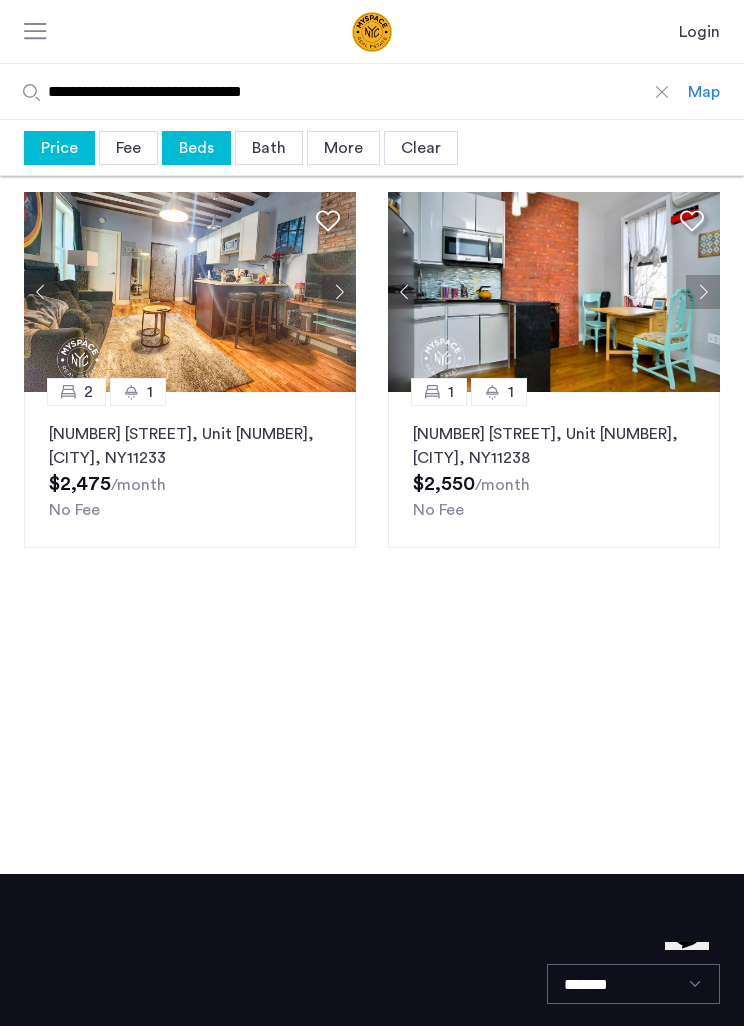 click on "**********" at bounding box center (344, 91) 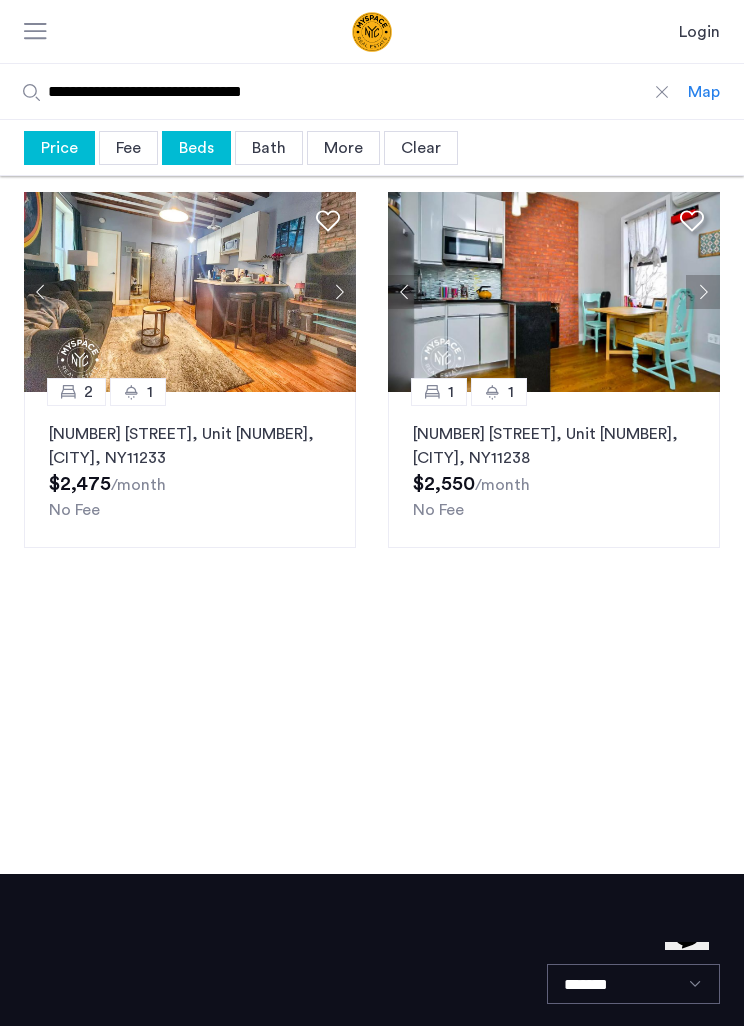 click on "**********" at bounding box center [344, 91] 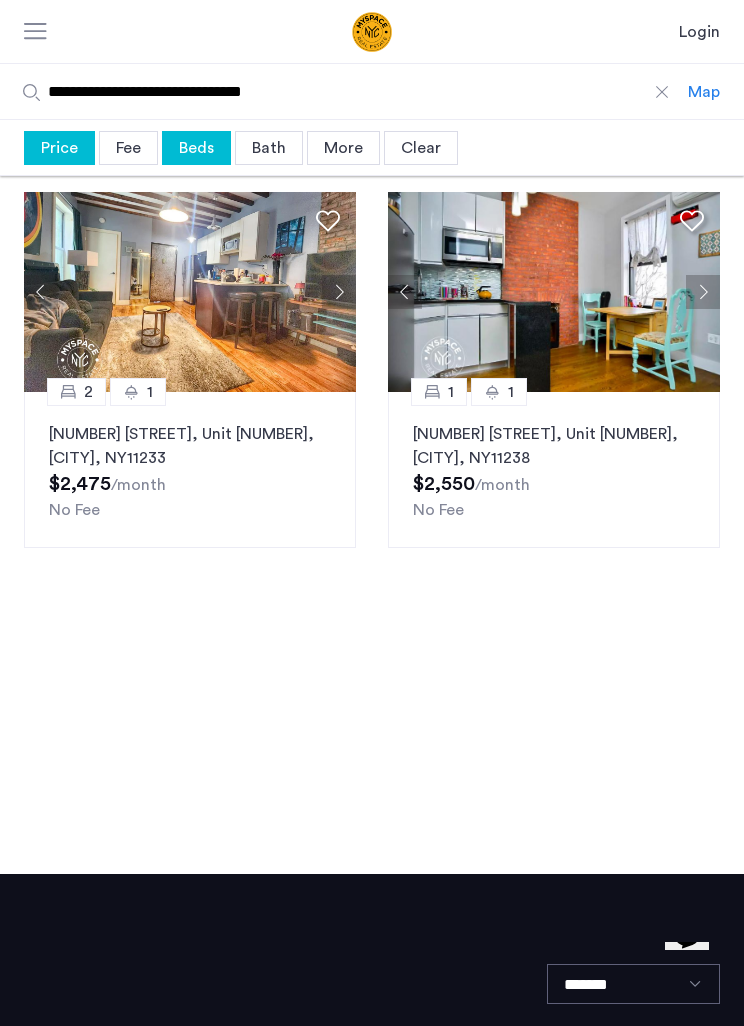 click on "**********" at bounding box center [344, 91] 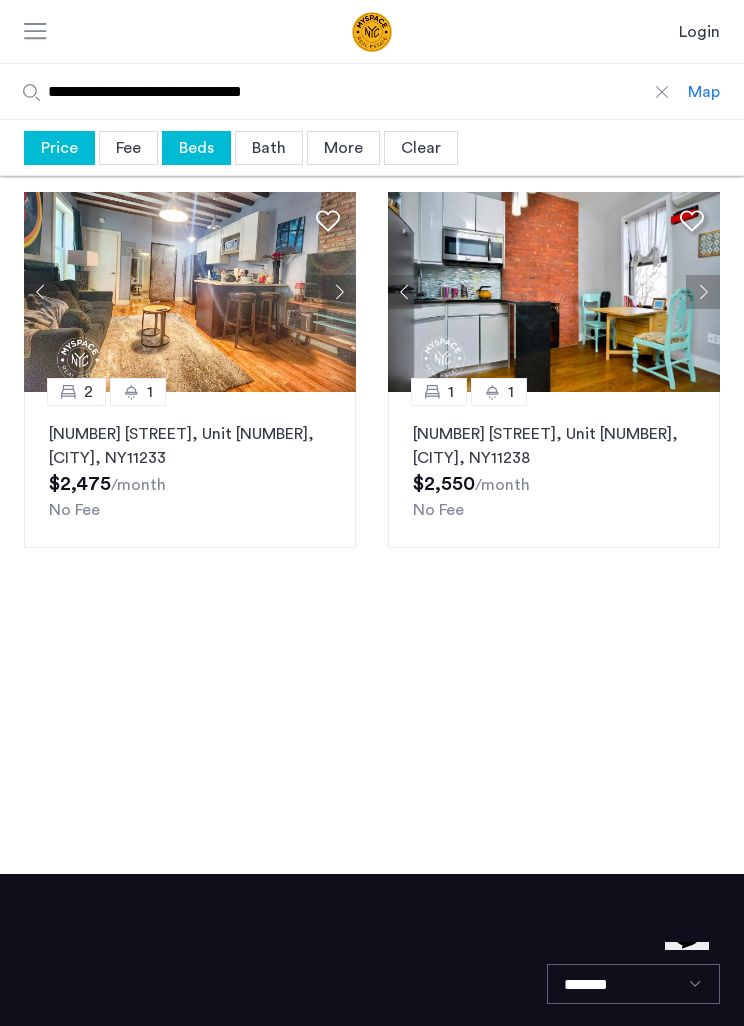 type on "*" 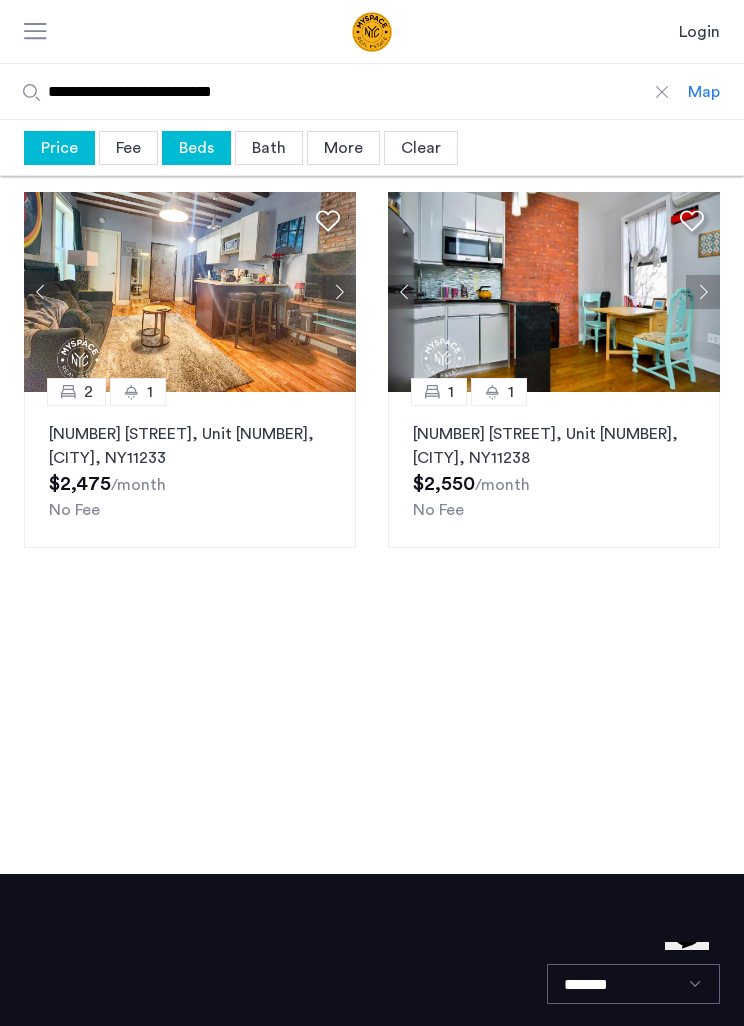 type on "**********" 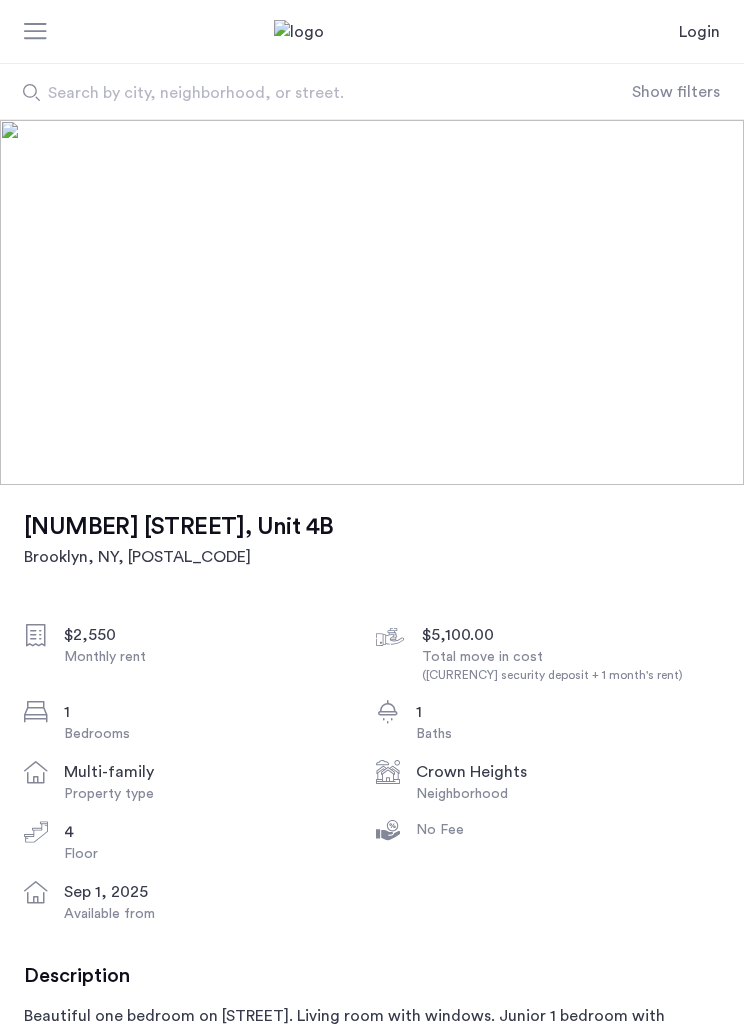 scroll, scrollTop: 0, scrollLeft: 0, axis: both 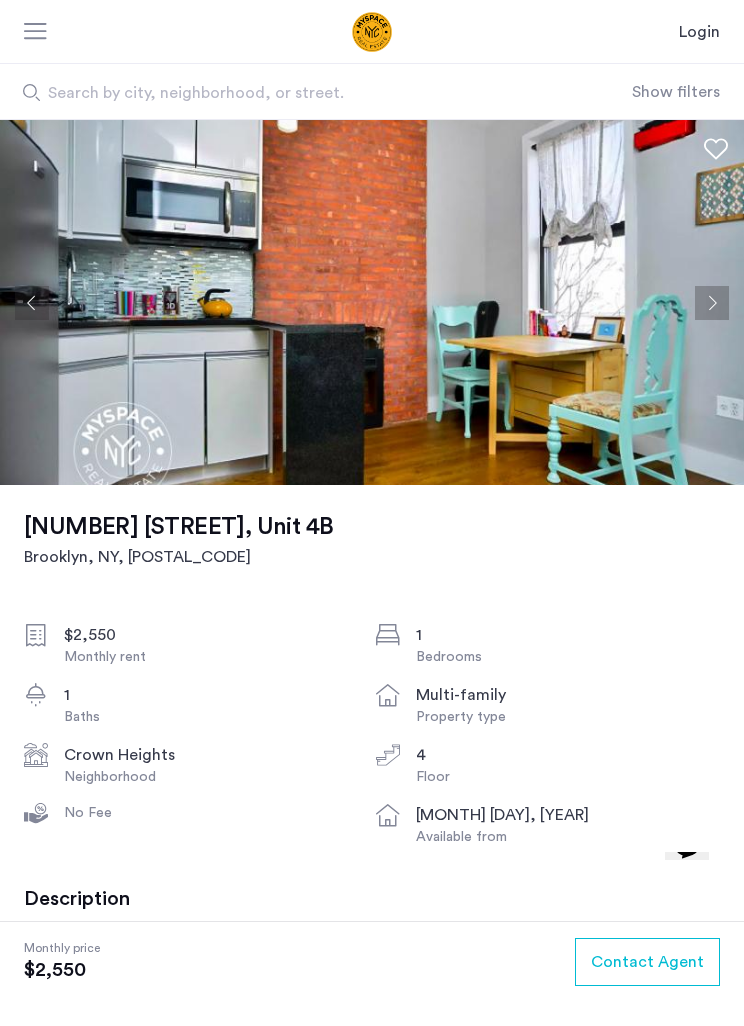 click 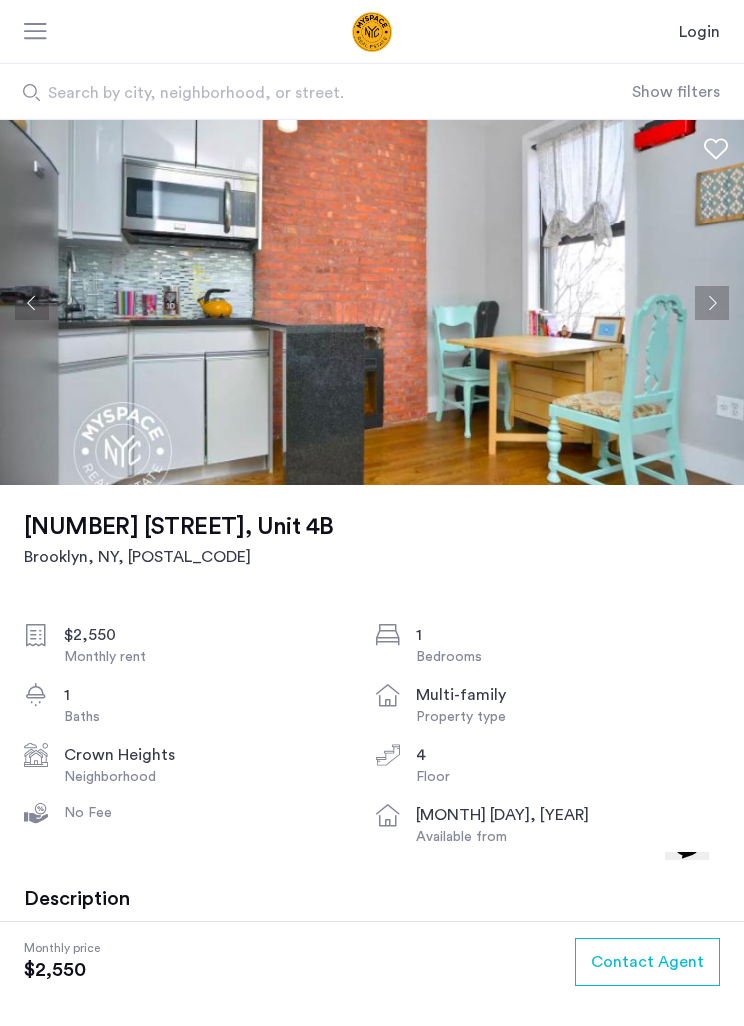 click 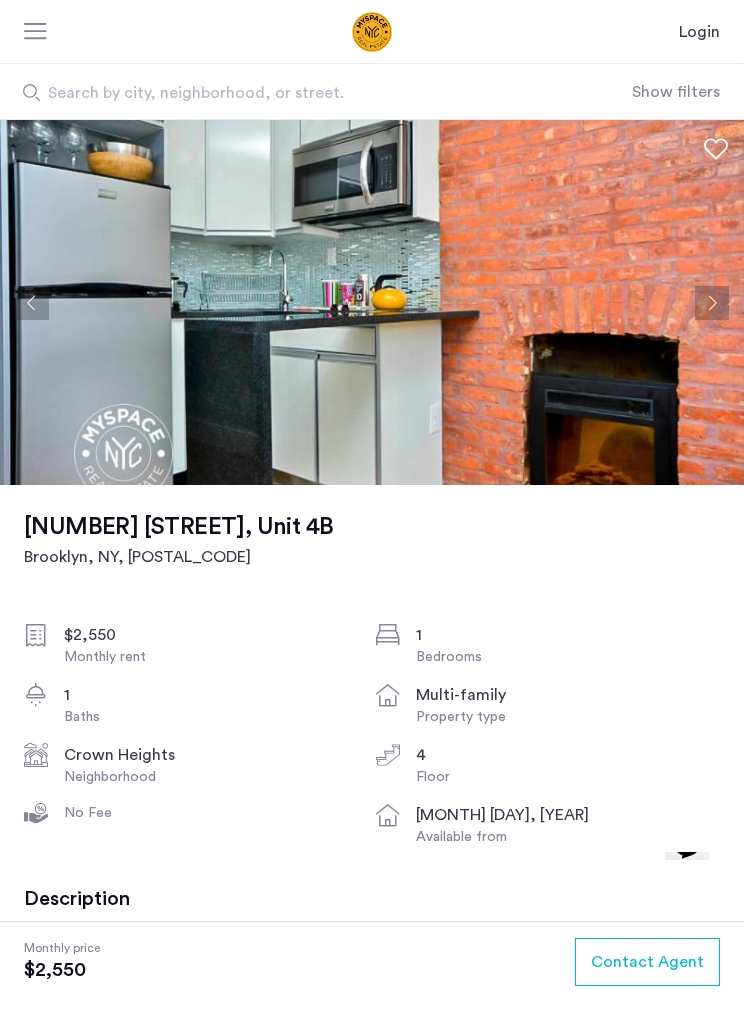 click 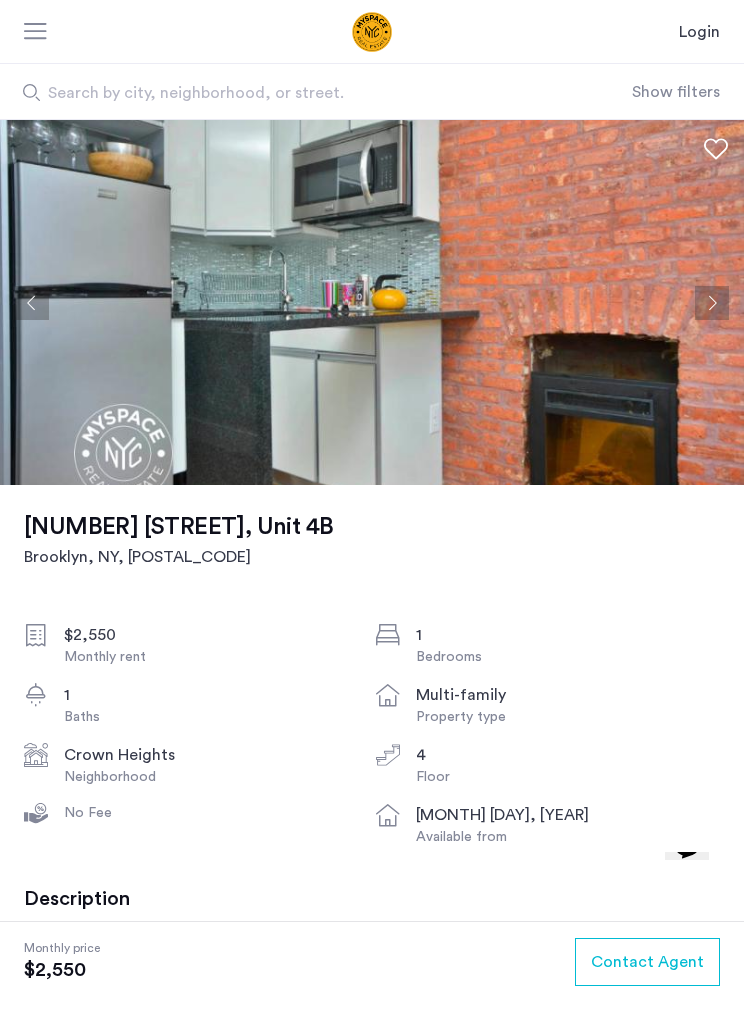 click 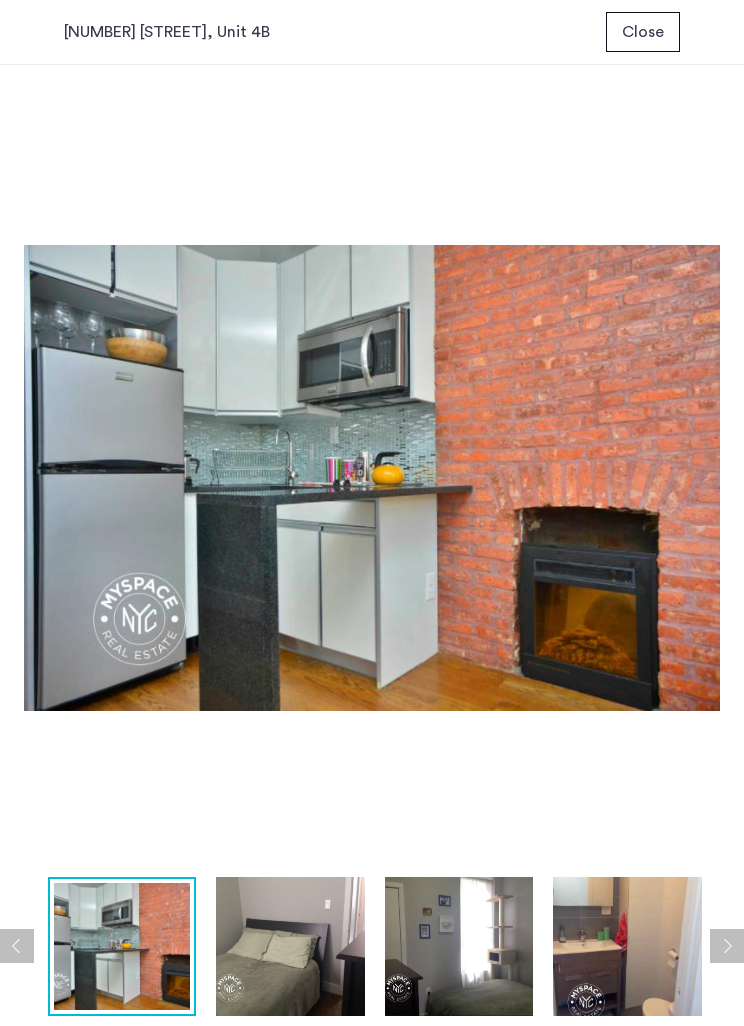 click at bounding box center [372, 478] 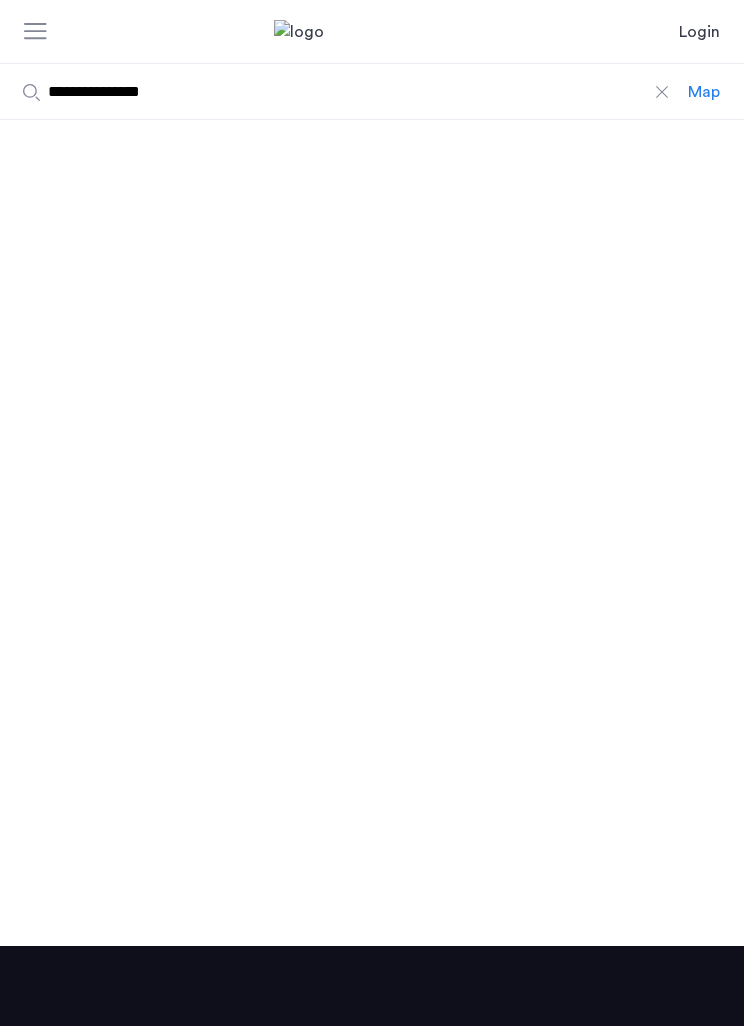 scroll, scrollTop: 0, scrollLeft: 0, axis: both 